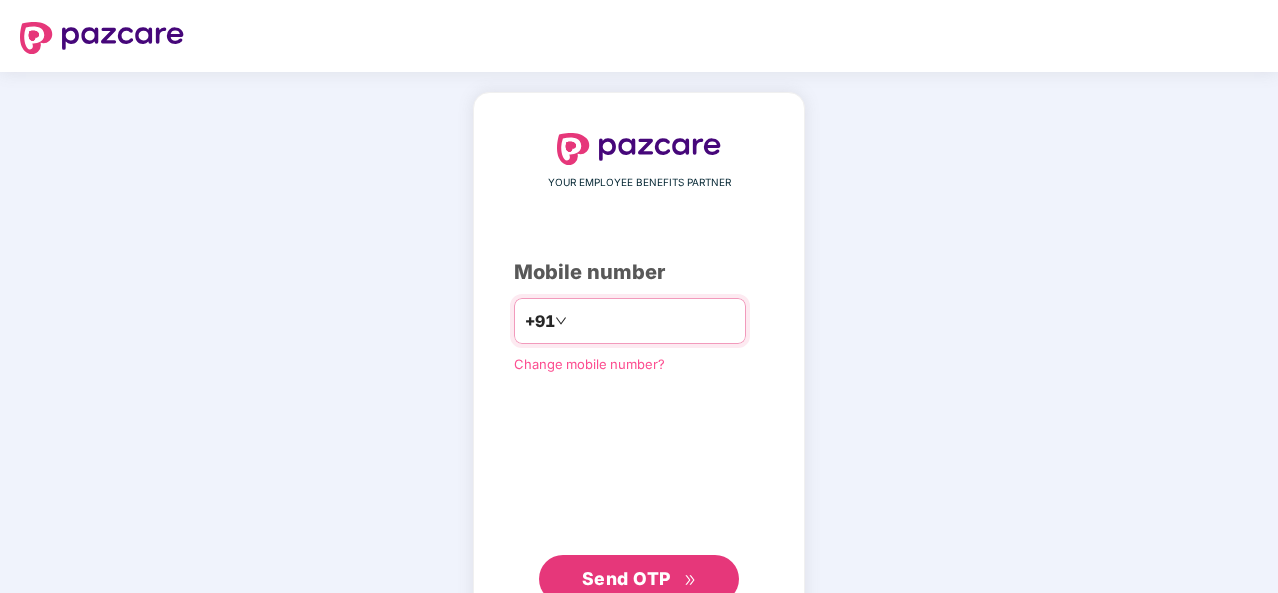scroll, scrollTop: 0, scrollLeft: 0, axis: both 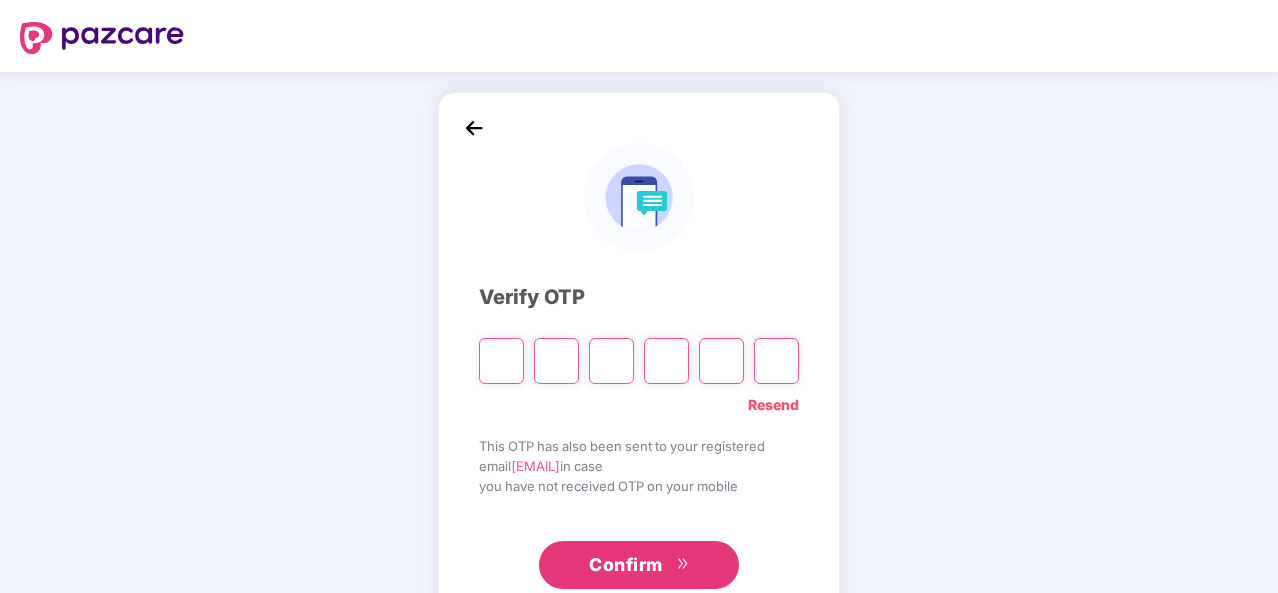 type on "*" 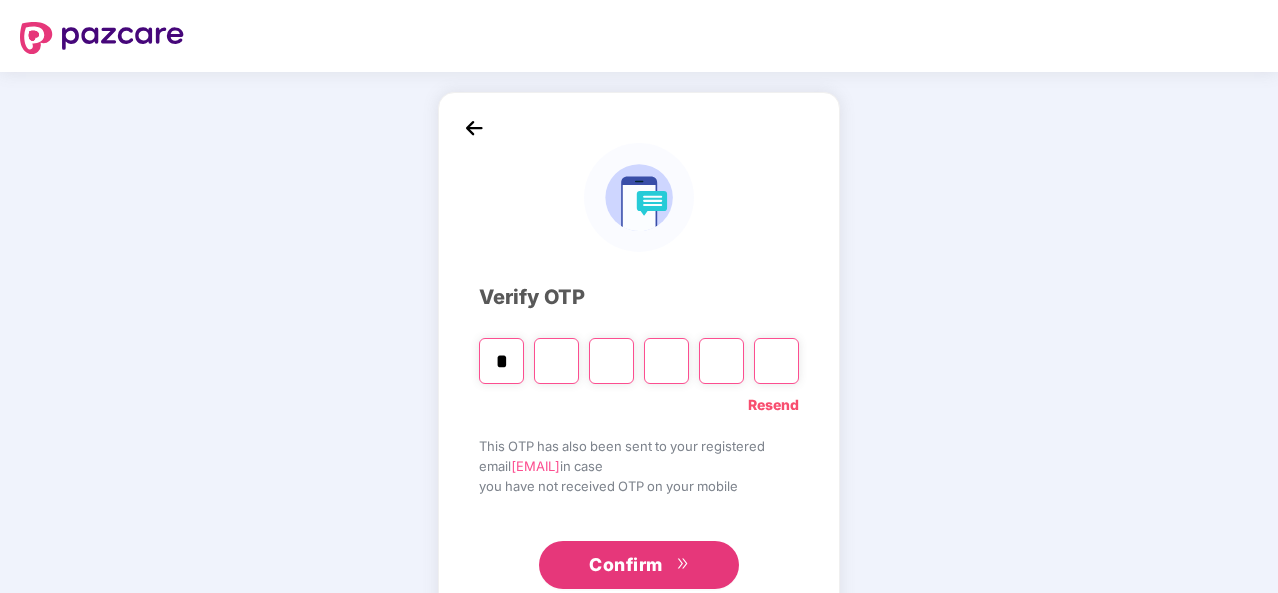 type on "*" 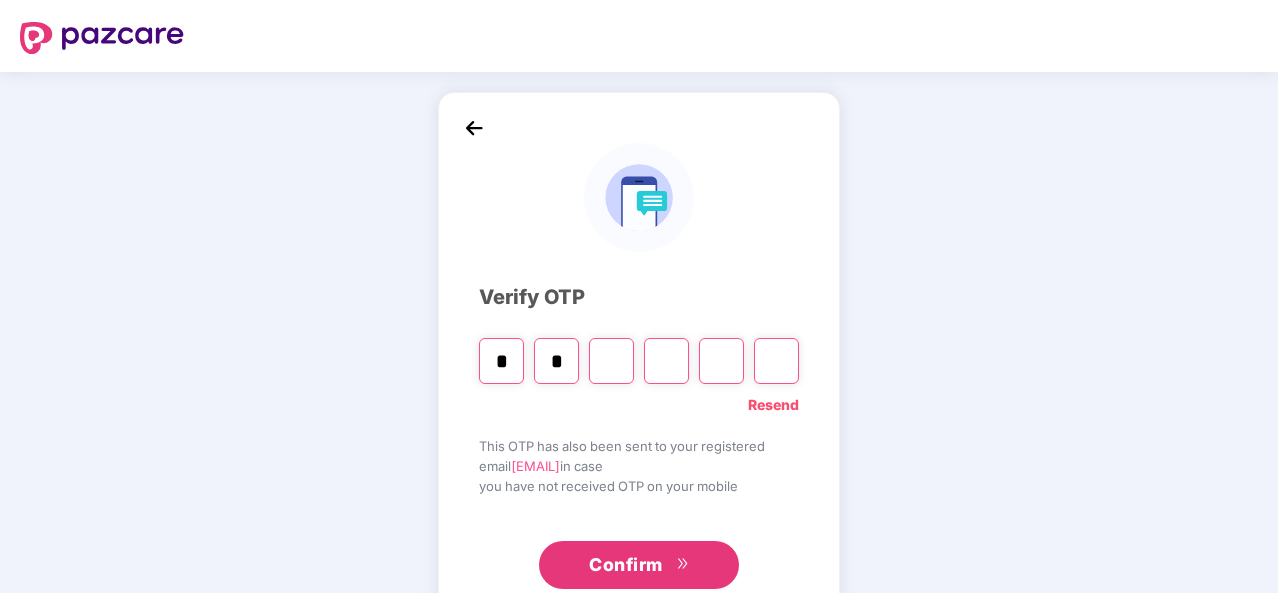 type on "*" 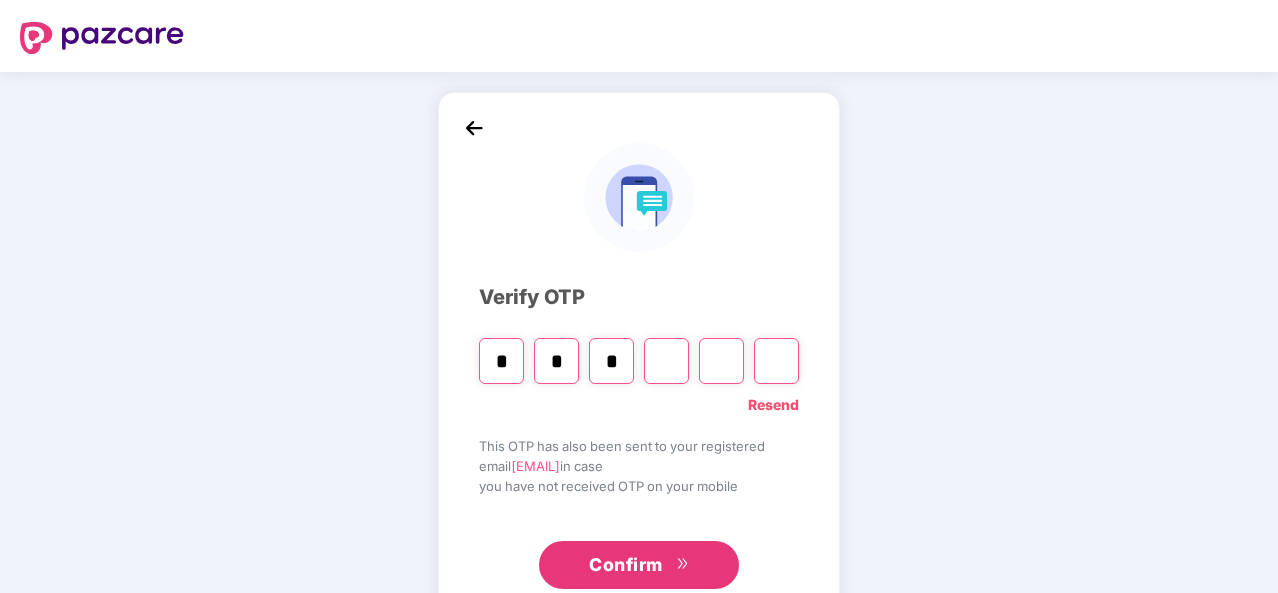 type on "*" 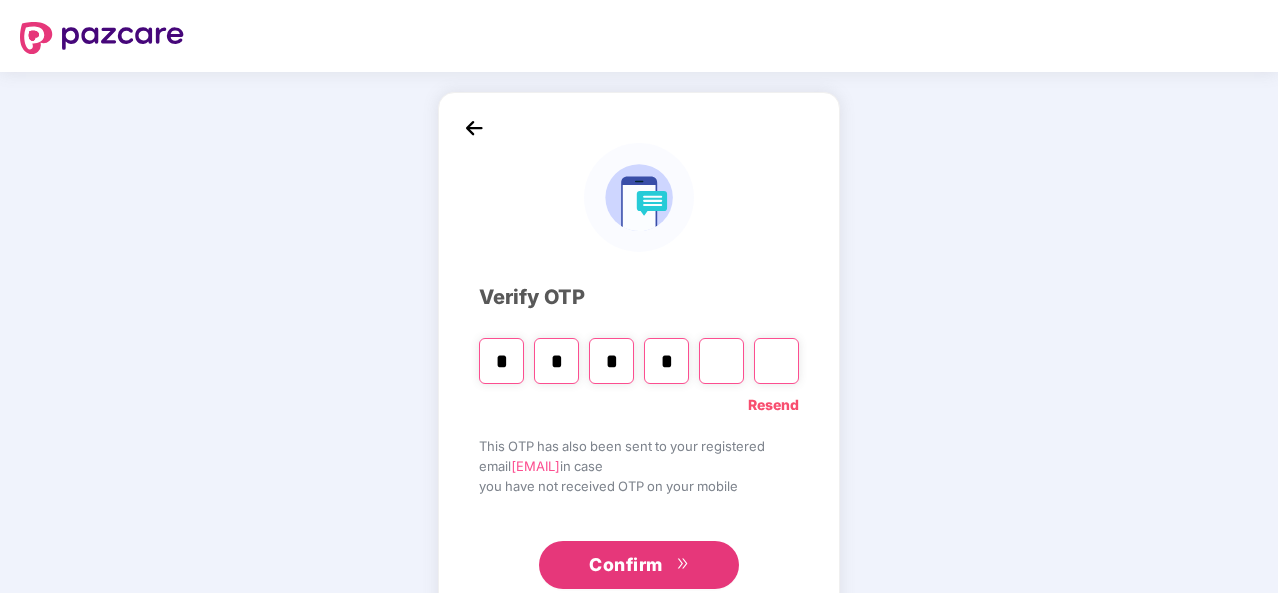 type on "*" 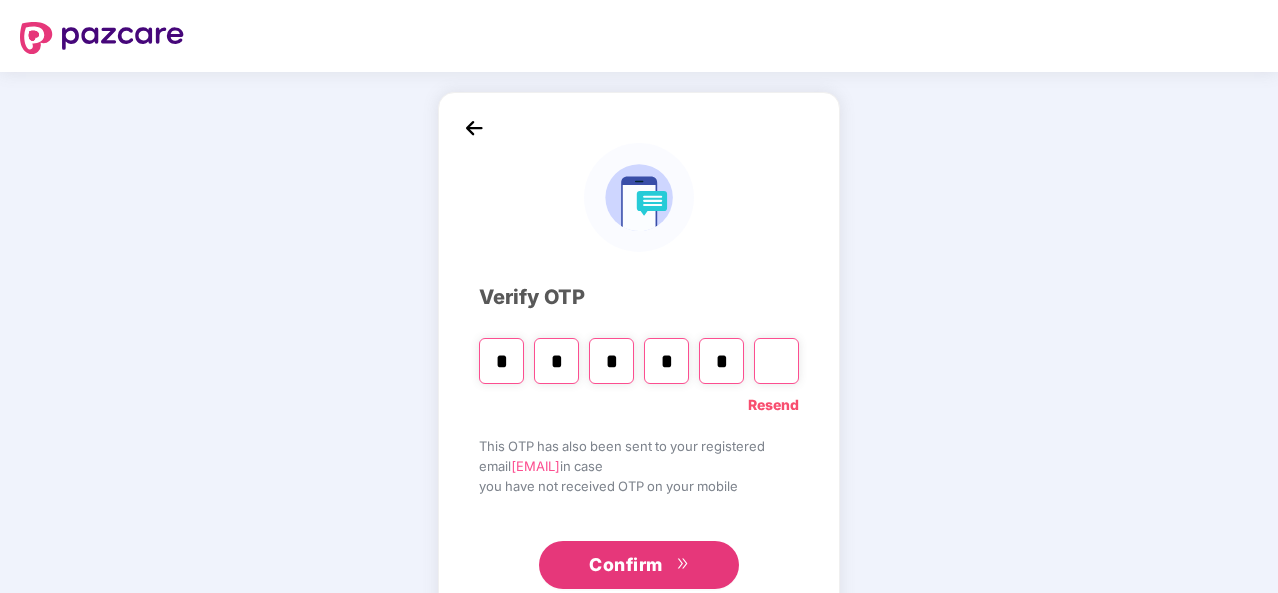 type on "*" 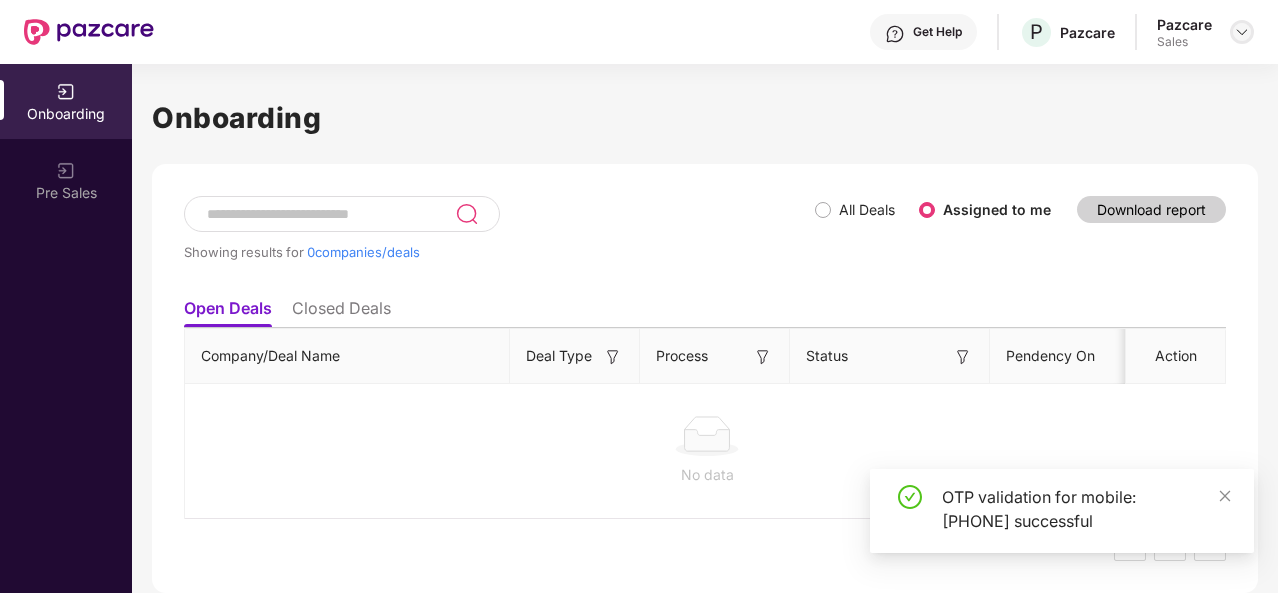 click at bounding box center [1242, 32] 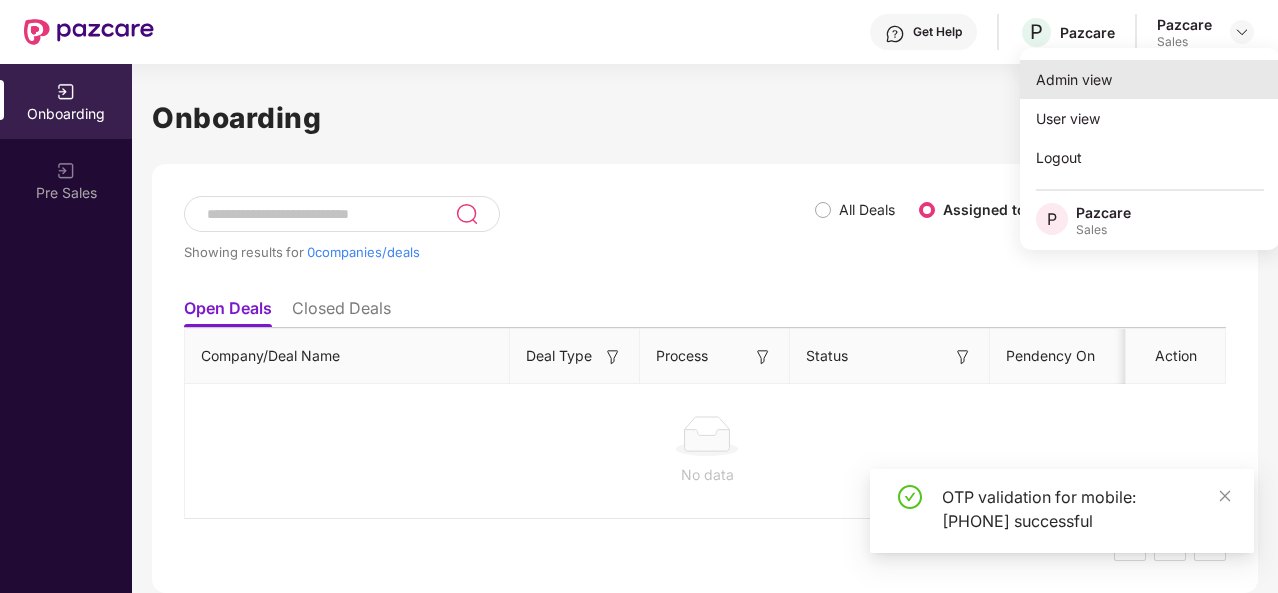 click on "Admin view" at bounding box center [1150, 79] 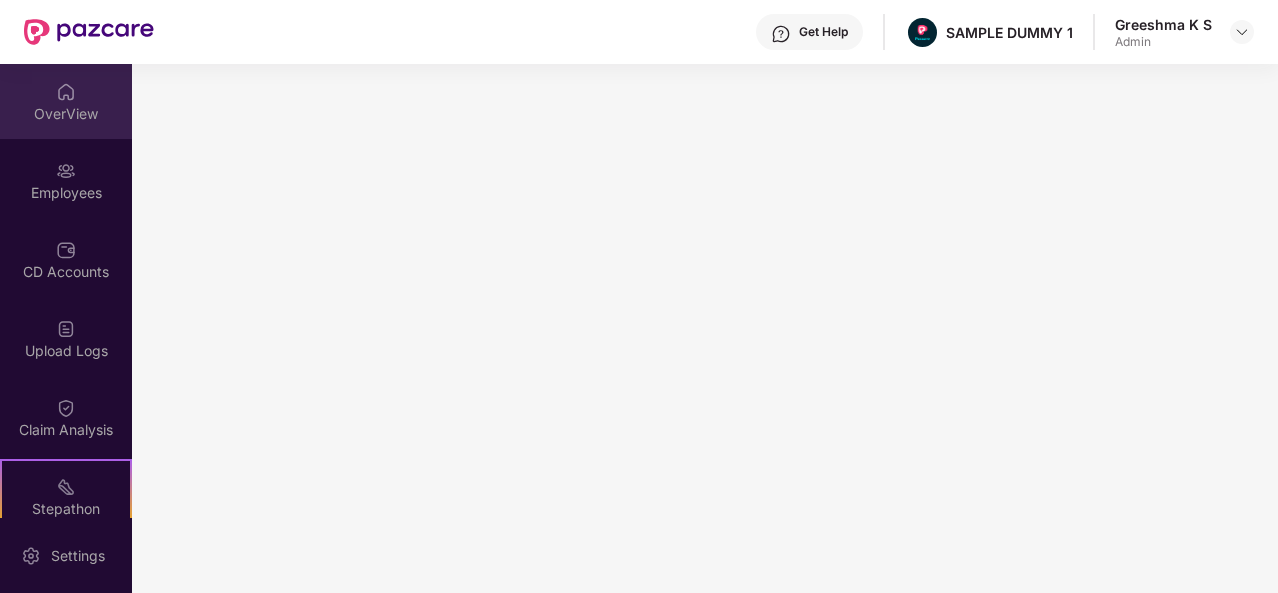 click on "OverView" at bounding box center [66, 101] 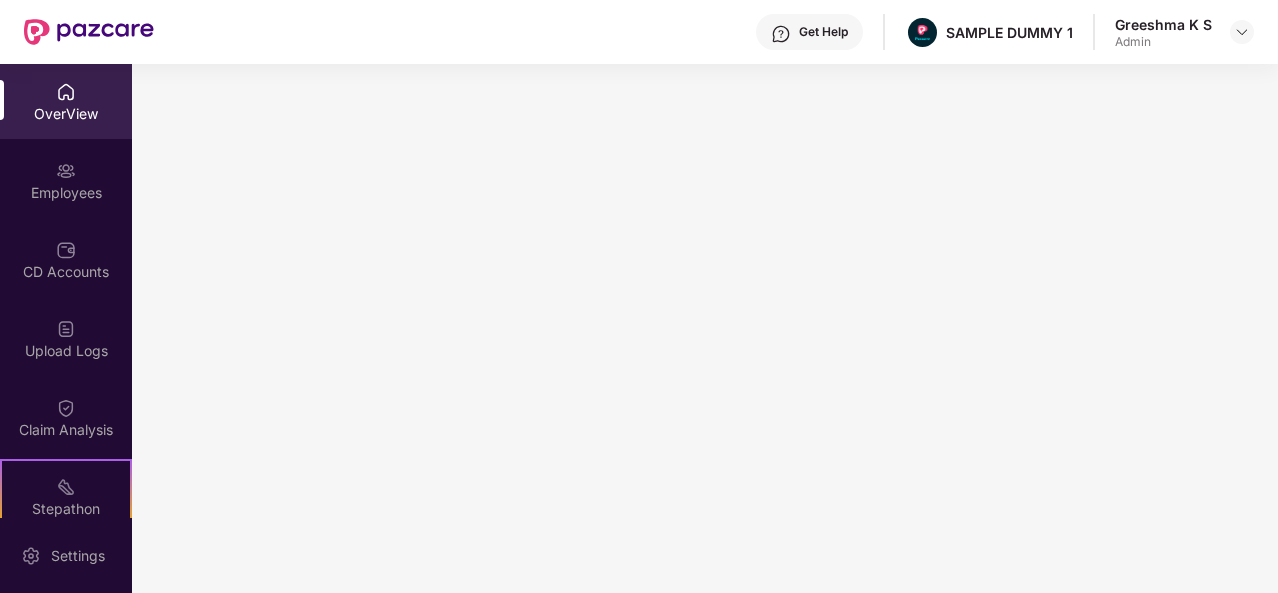 click on "OverView" at bounding box center [66, 101] 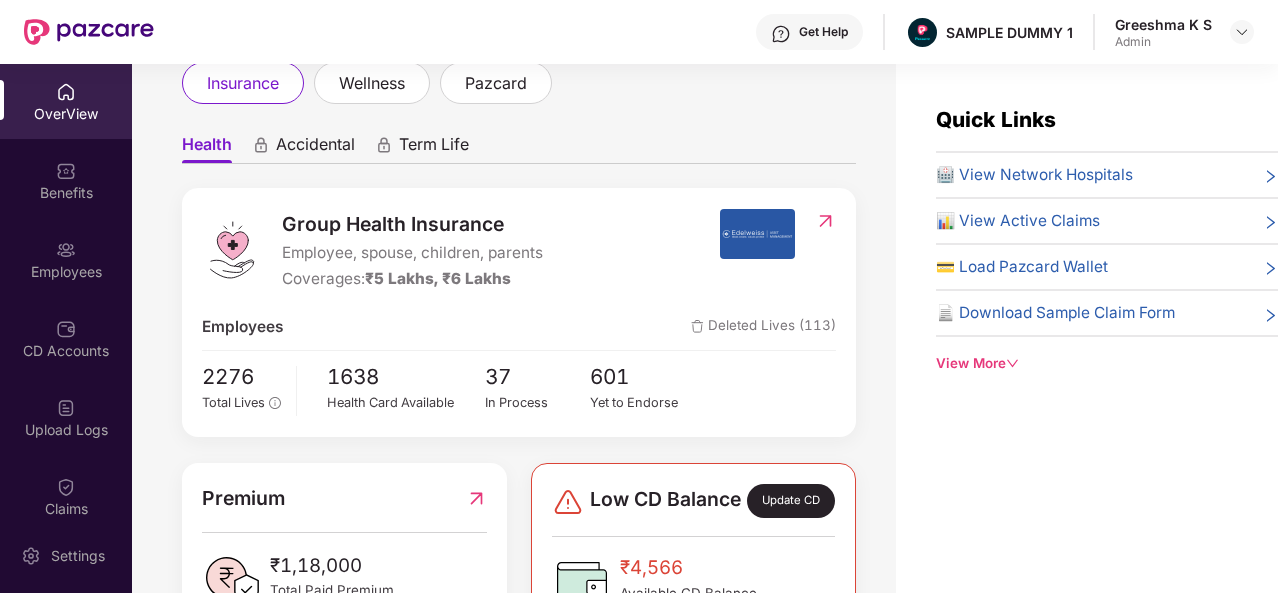 scroll, scrollTop: 0, scrollLeft: 0, axis: both 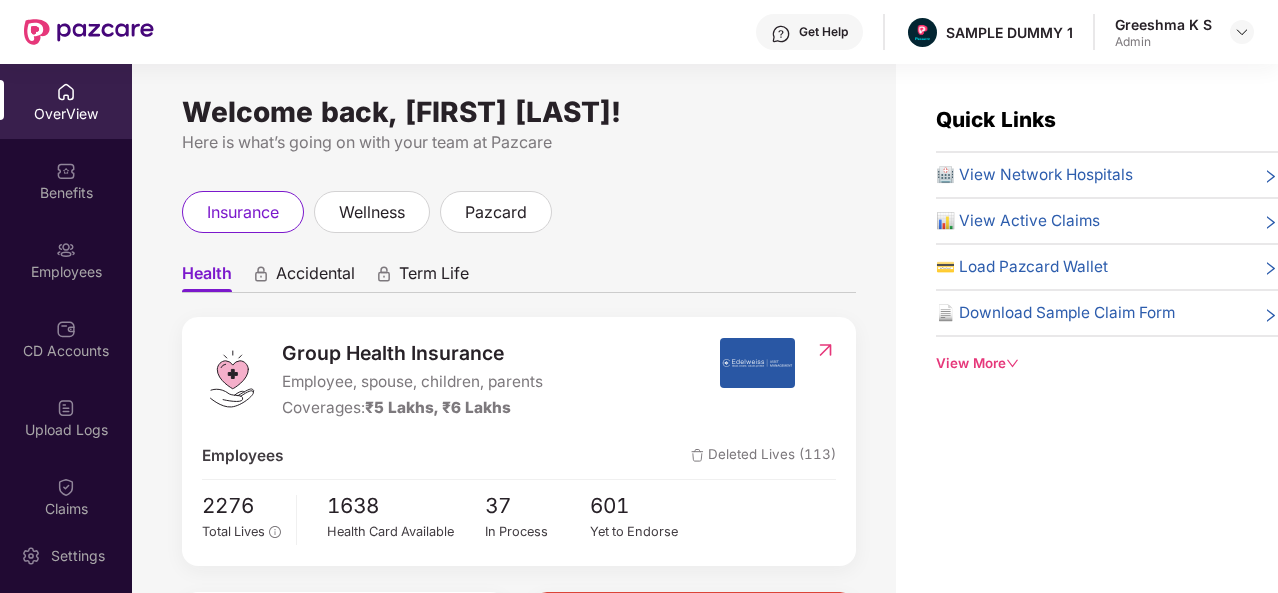 click on "🏥 View Network Hospitals" at bounding box center [1034, 175] 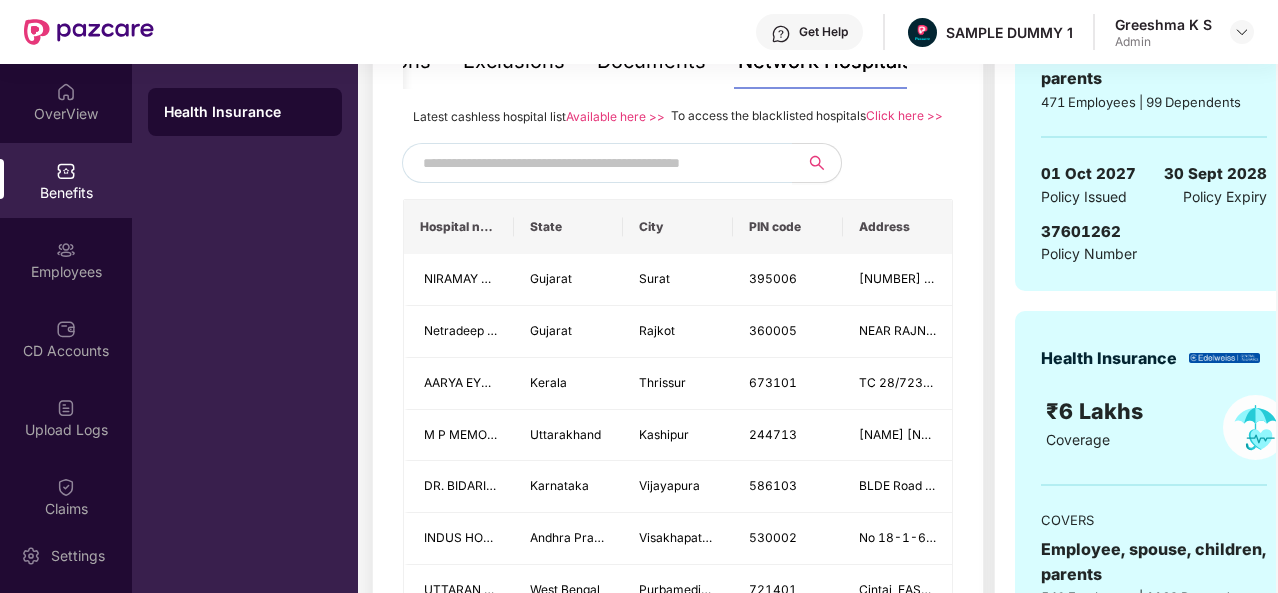 scroll, scrollTop: 510, scrollLeft: 0, axis: vertical 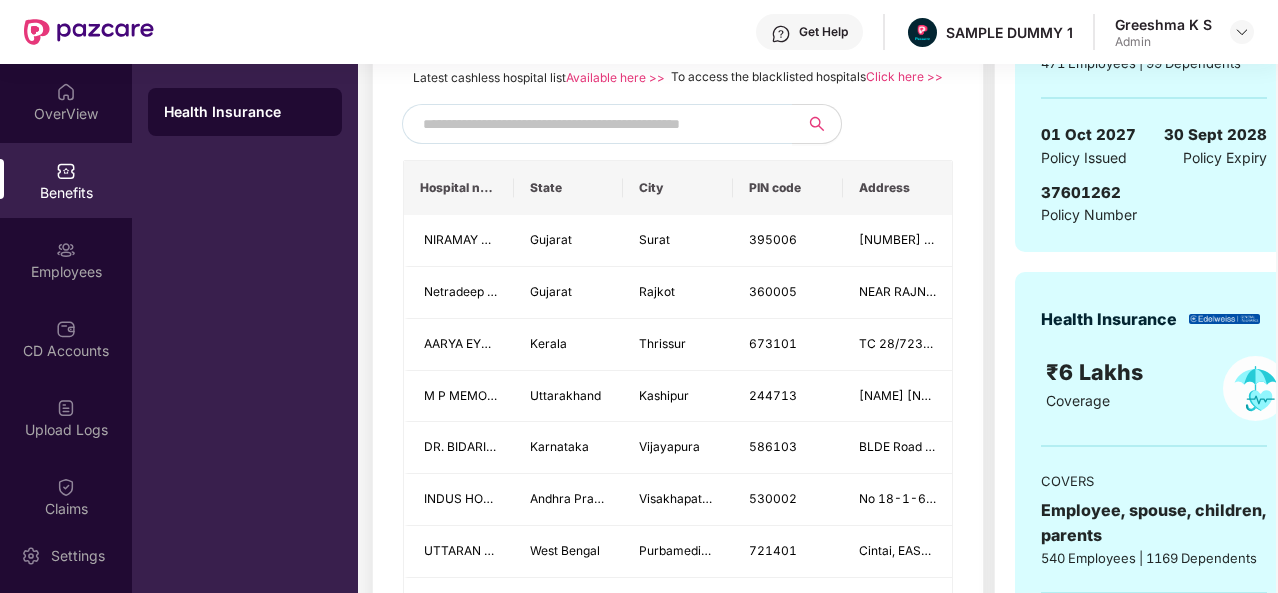 click at bounding box center (594, 124) 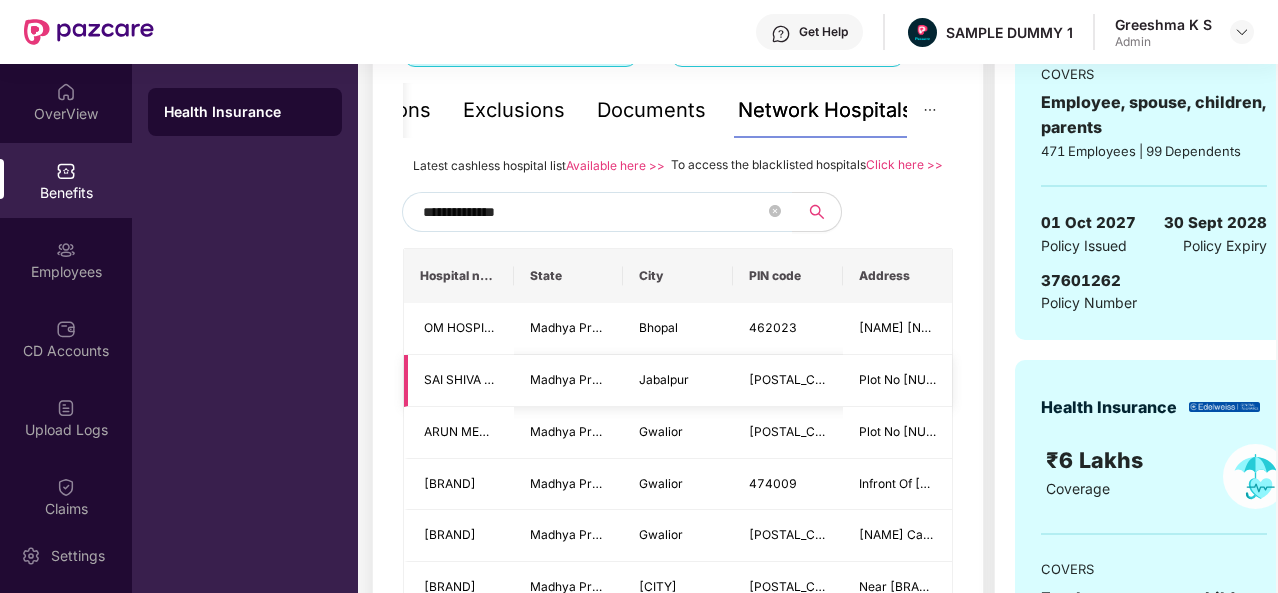 scroll, scrollTop: 419, scrollLeft: 0, axis: vertical 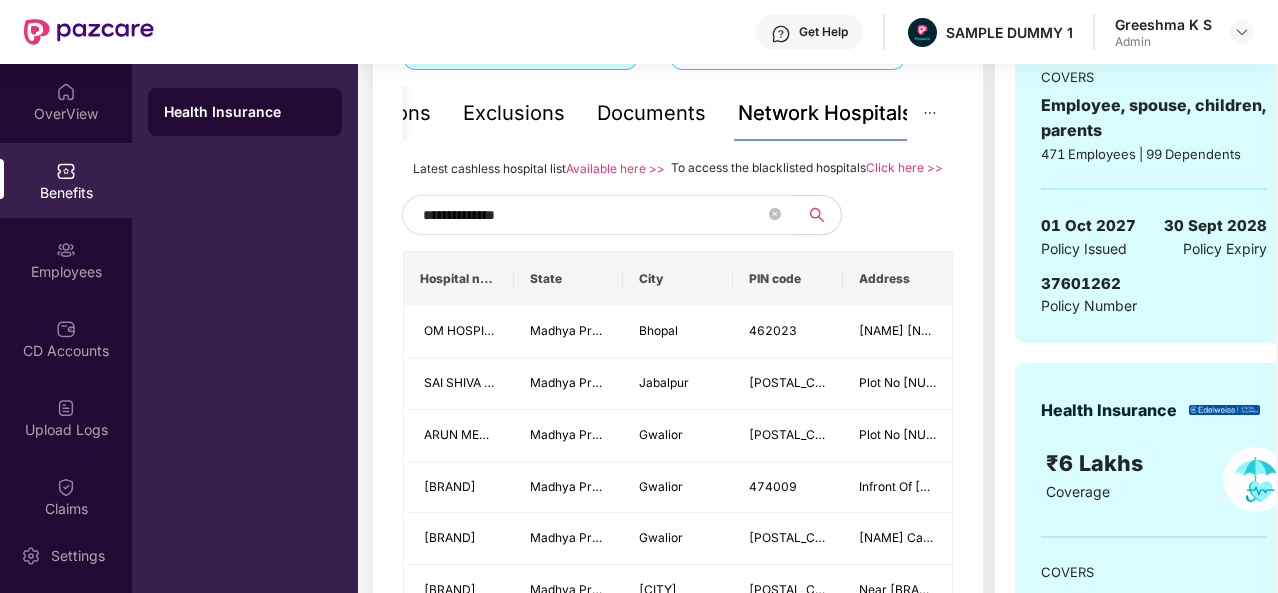 type on "**********" 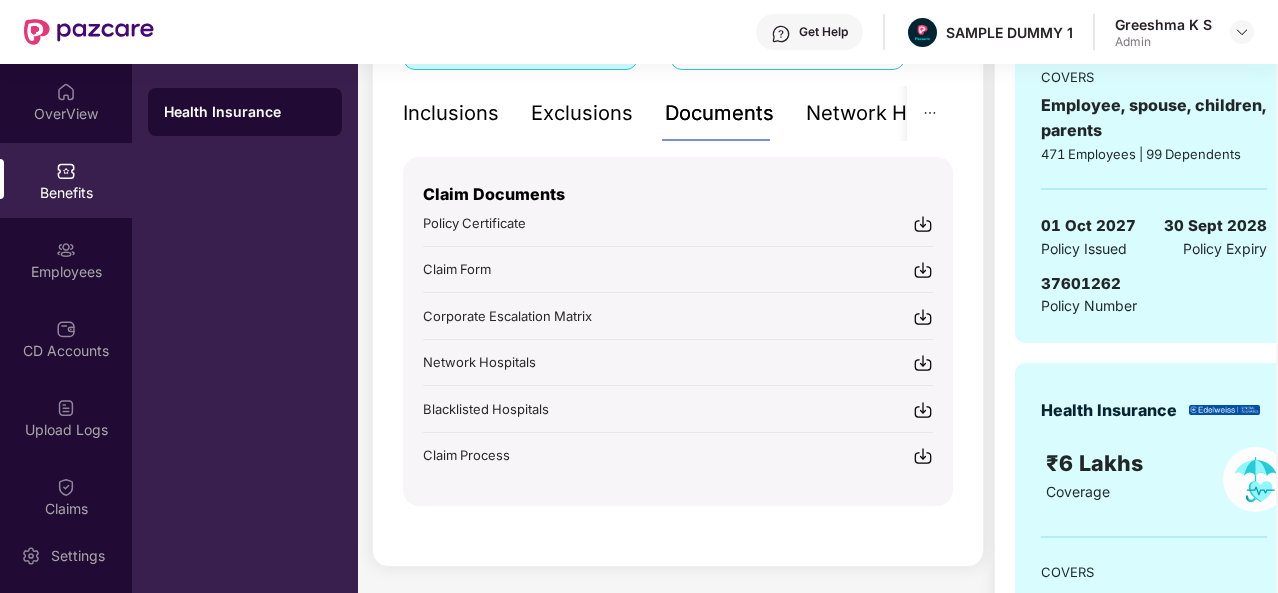 click on "Inclusions" at bounding box center (451, 113) 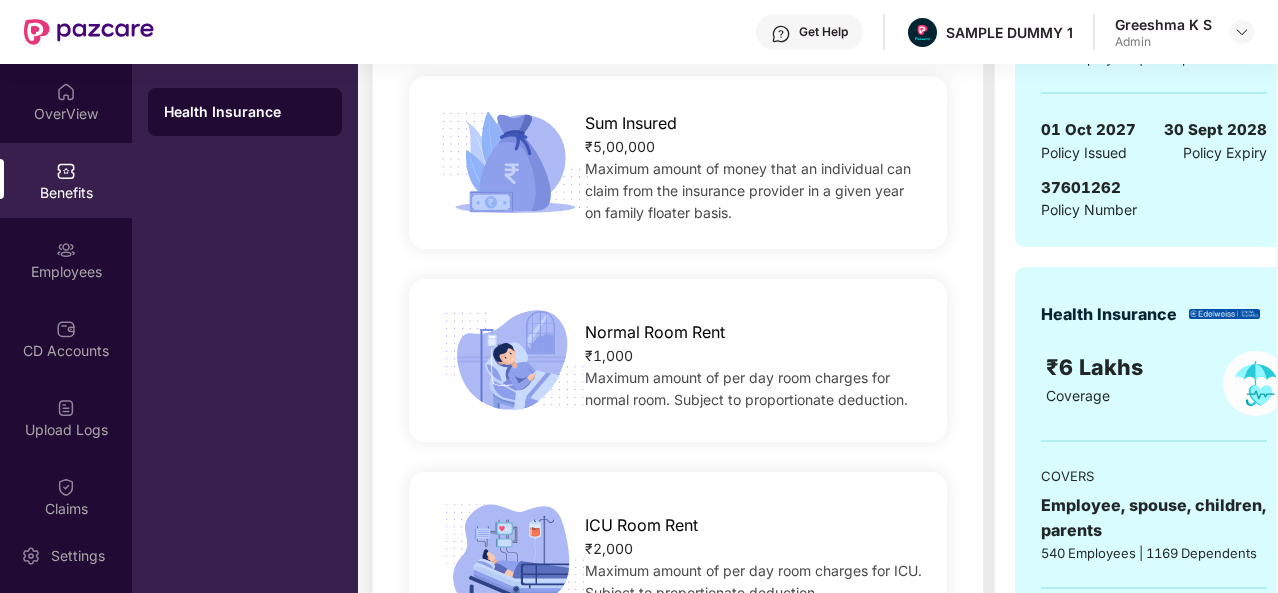 scroll, scrollTop: 515, scrollLeft: 0, axis: vertical 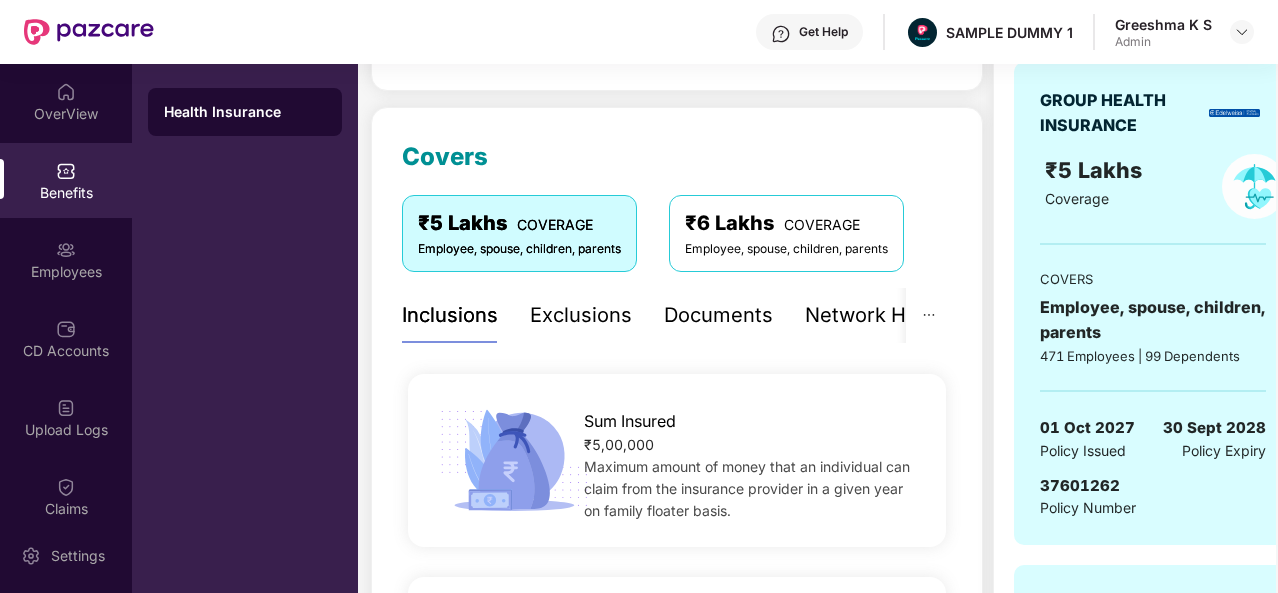 click on "Exclusions" at bounding box center [581, 315] 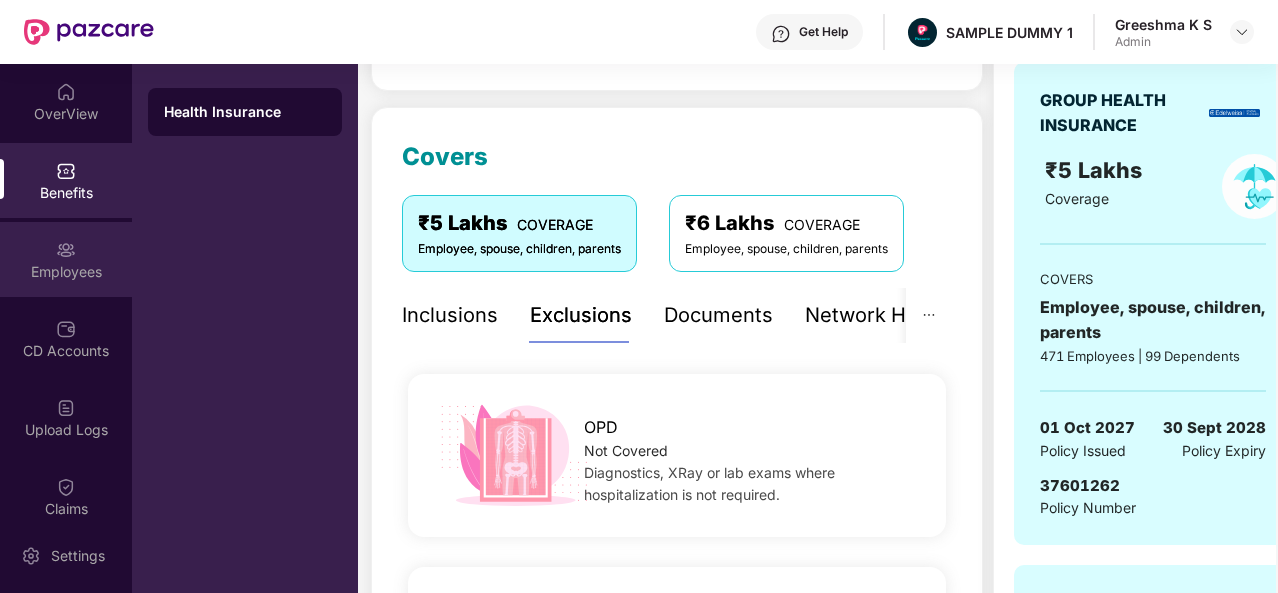 click on "Employees" at bounding box center [66, 259] 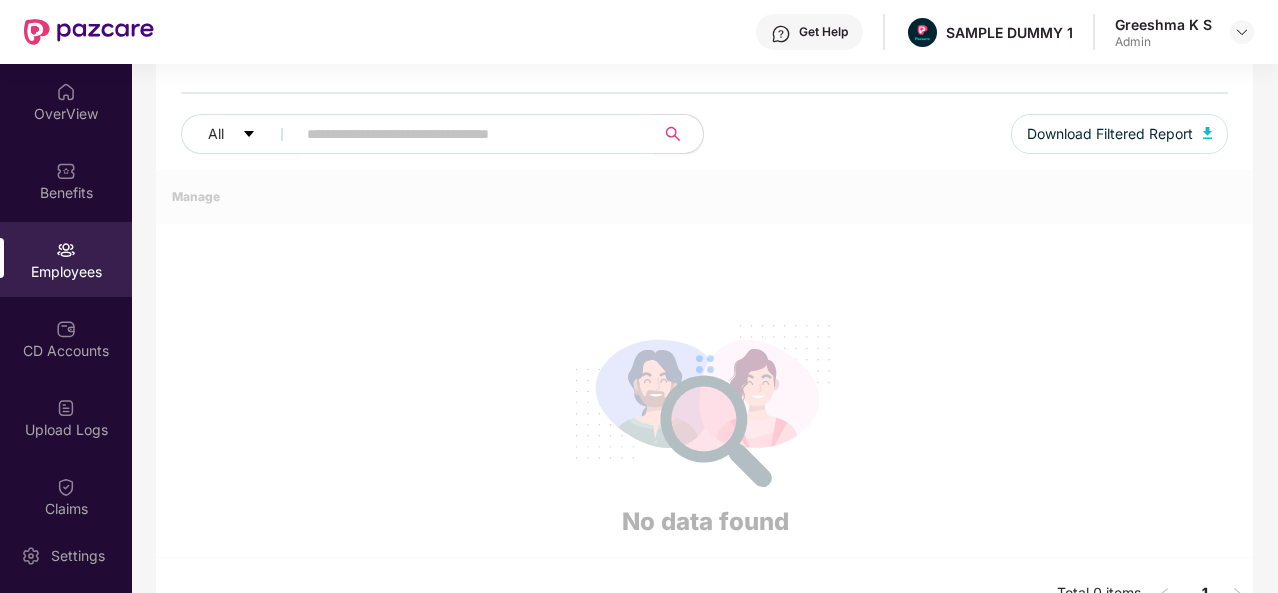 scroll, scrollTop: 217, scrollLeft: 0, axis: vertical 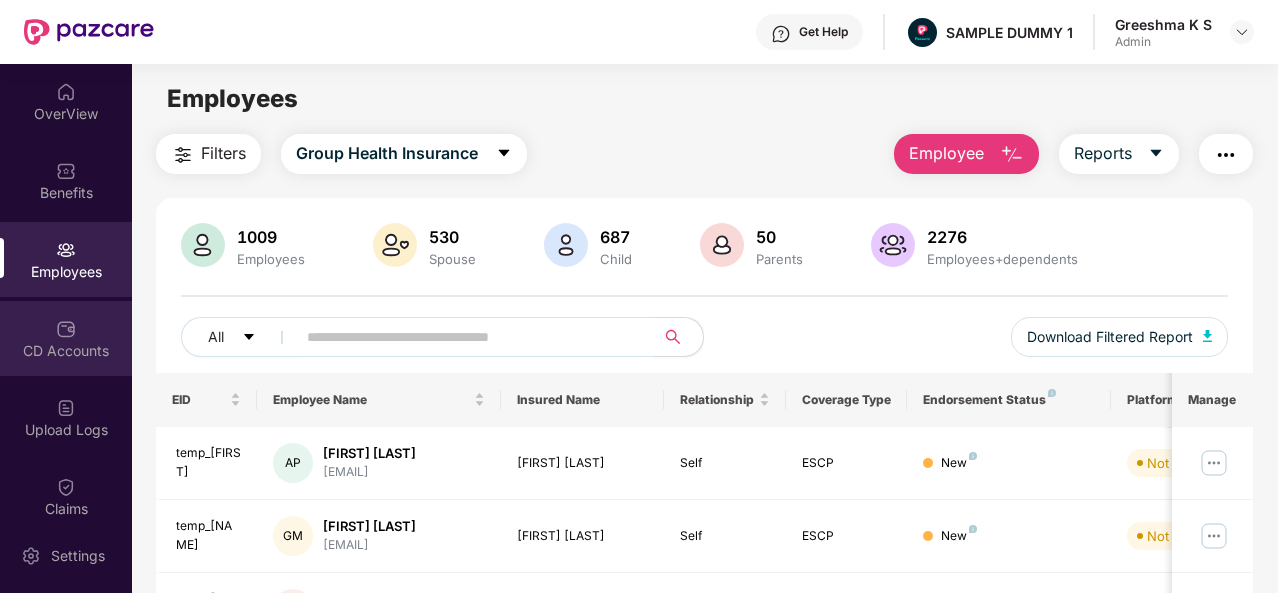 click on "CD Accounts" at bounding box center [66, 351] 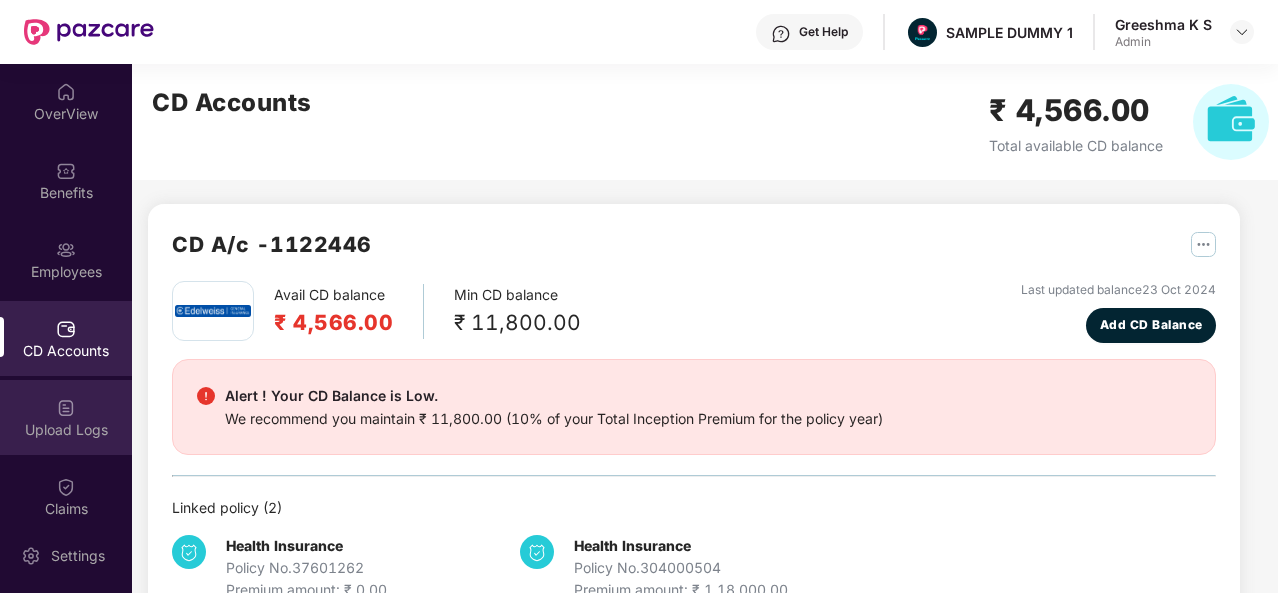 click on "Upload Logs" at bounding box center (66, 430) 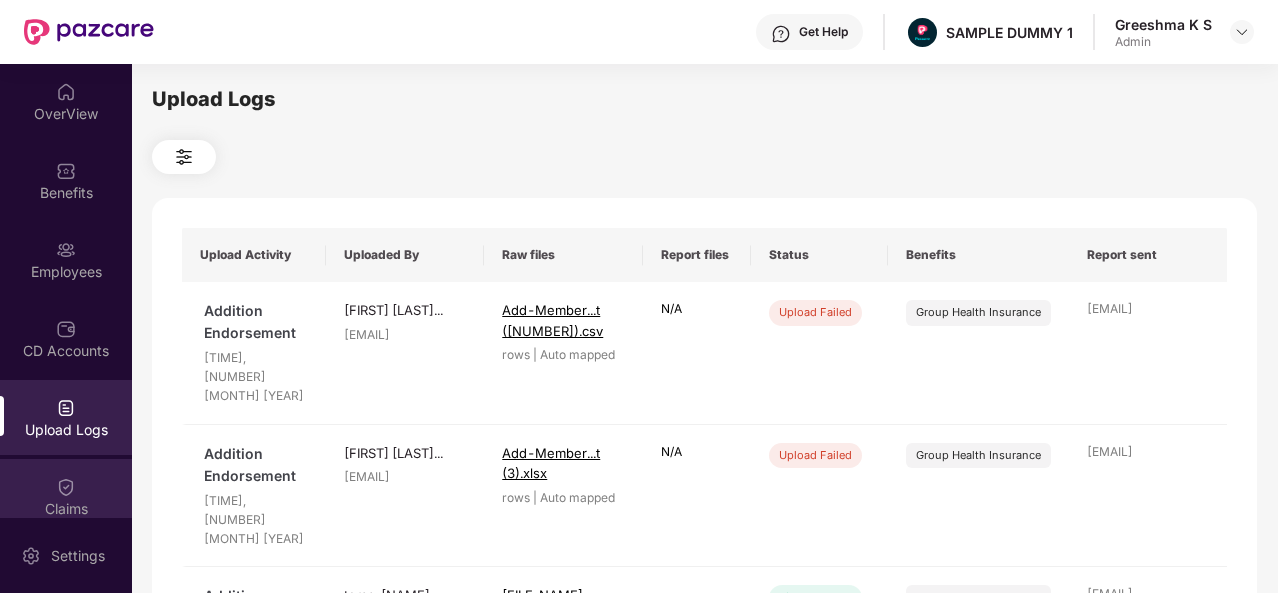 click on "Claims" at bounding box center (66, 509) 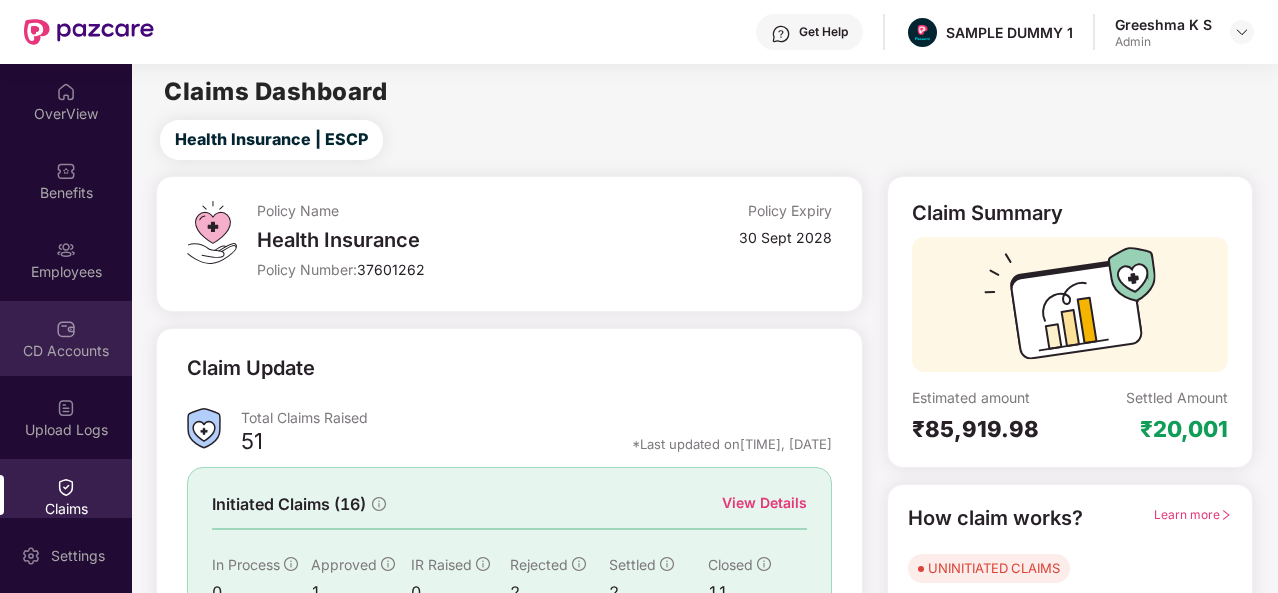 scroll, scrollTop: 414, scrollLeft: 0, axis: vertical 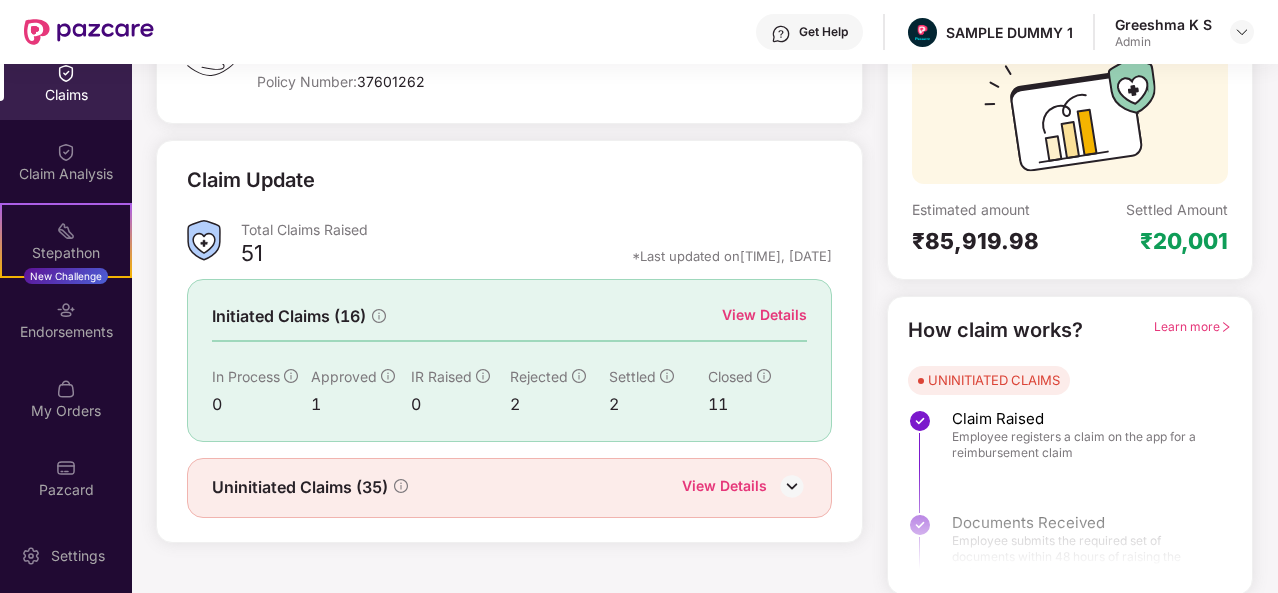 click on "View Details" at bounding box center (764, 315) 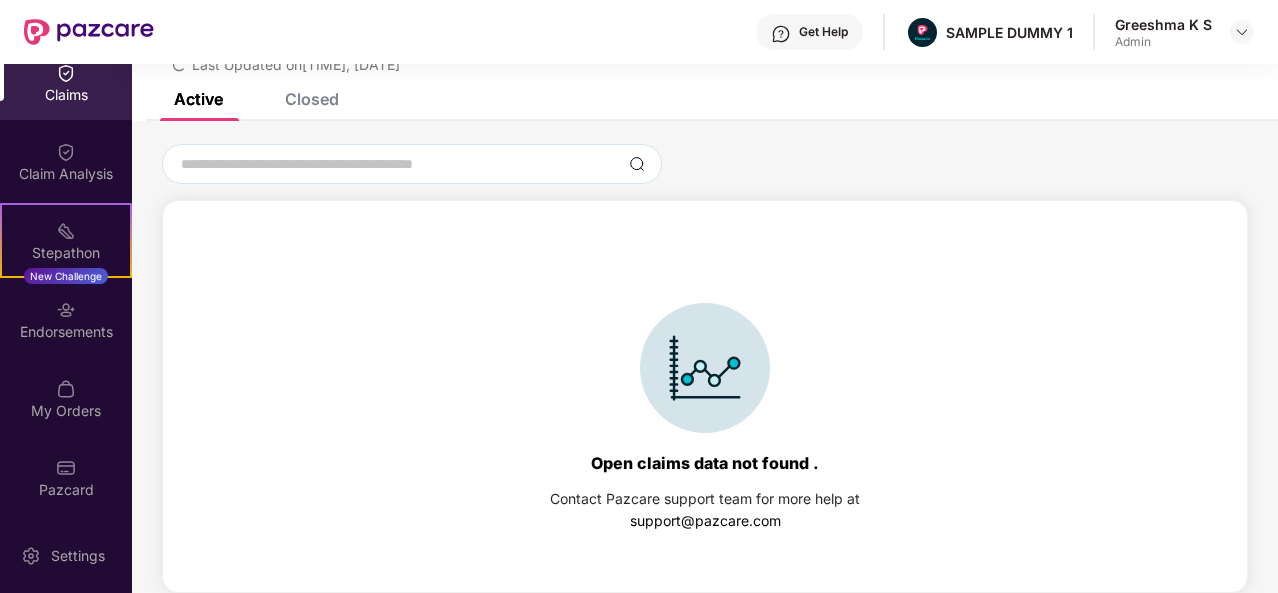 click on "Closed" at bounding box center [312, 99] 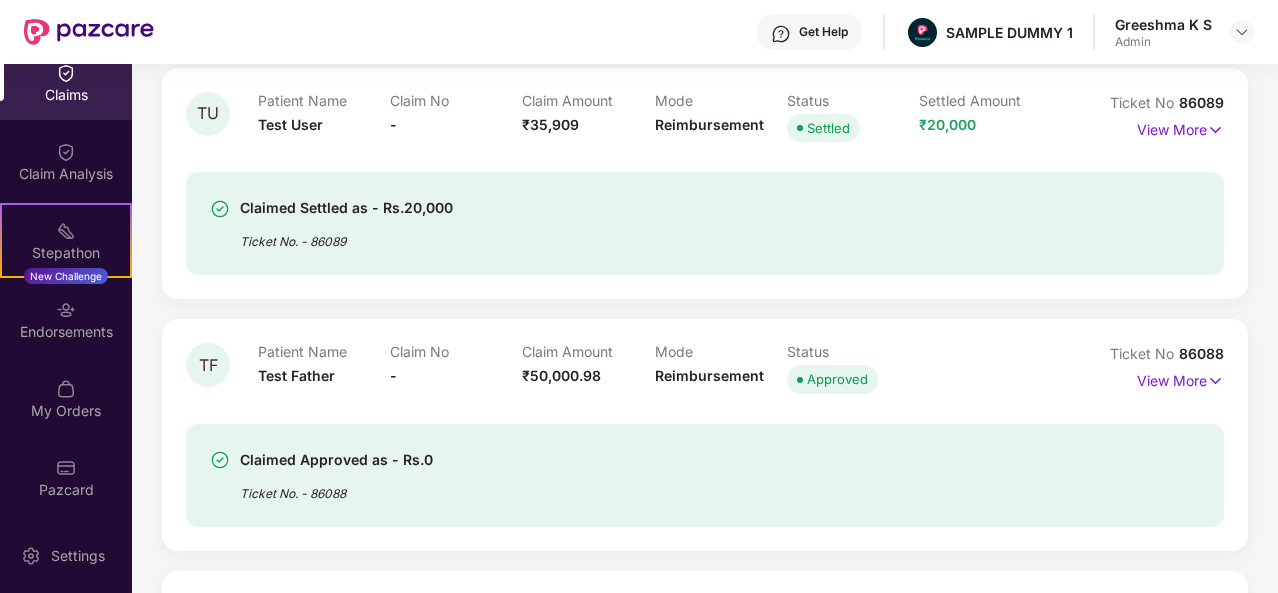 scroll, scrollTop: 1406, scrollLeft: 0, axis: vertical 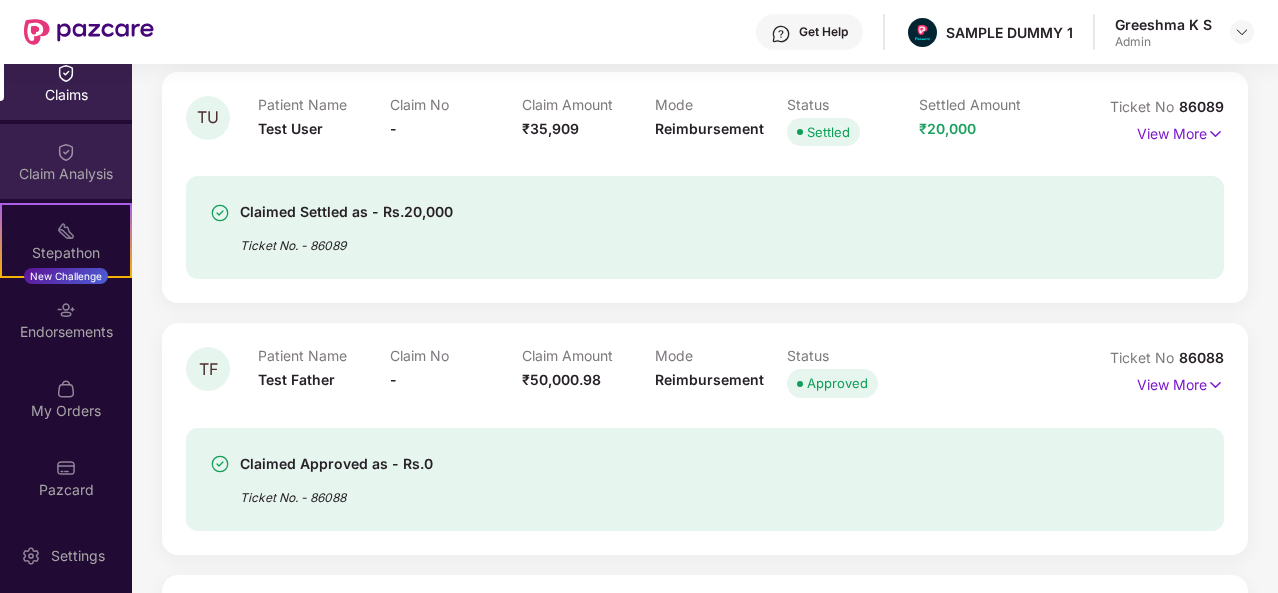 click on "Claim Analysis" at bounding box center [66, 161] 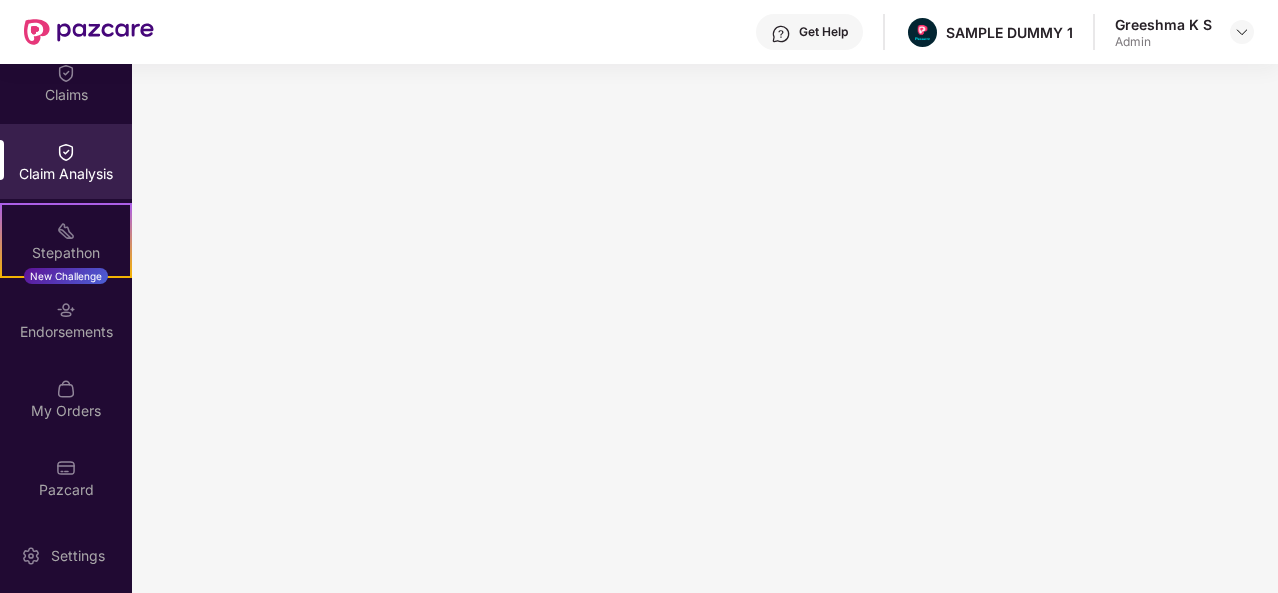 scroll, scrollTop: 0, scrollLeft: 0, axis: both 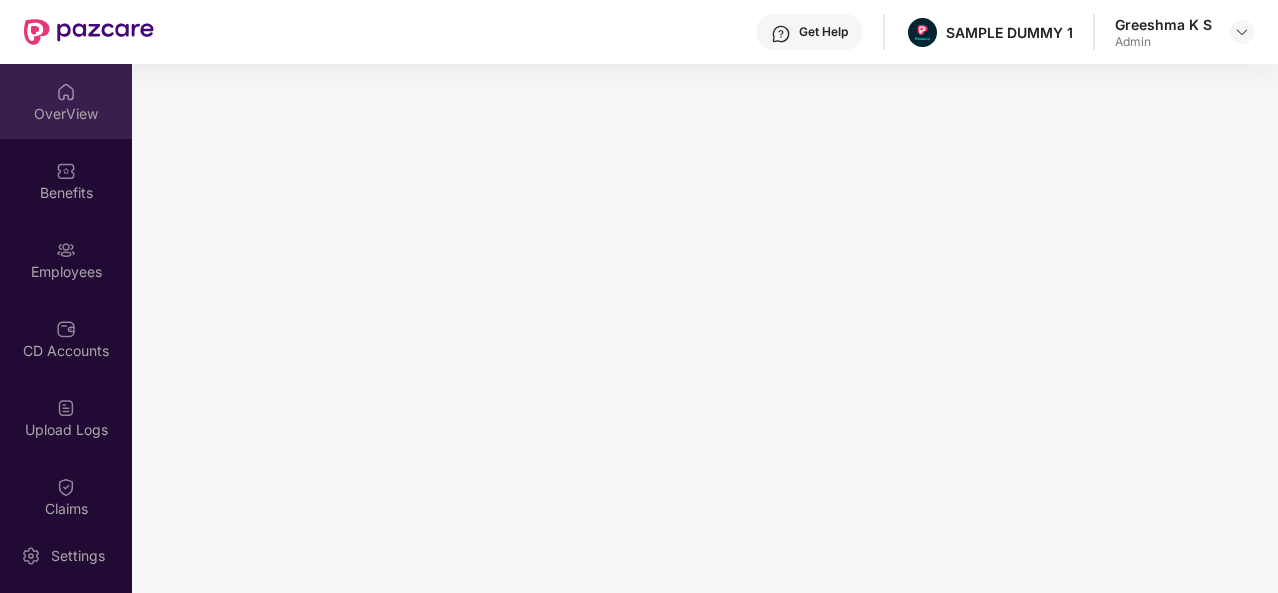click on "OverView" at bounding box center (66, 114) 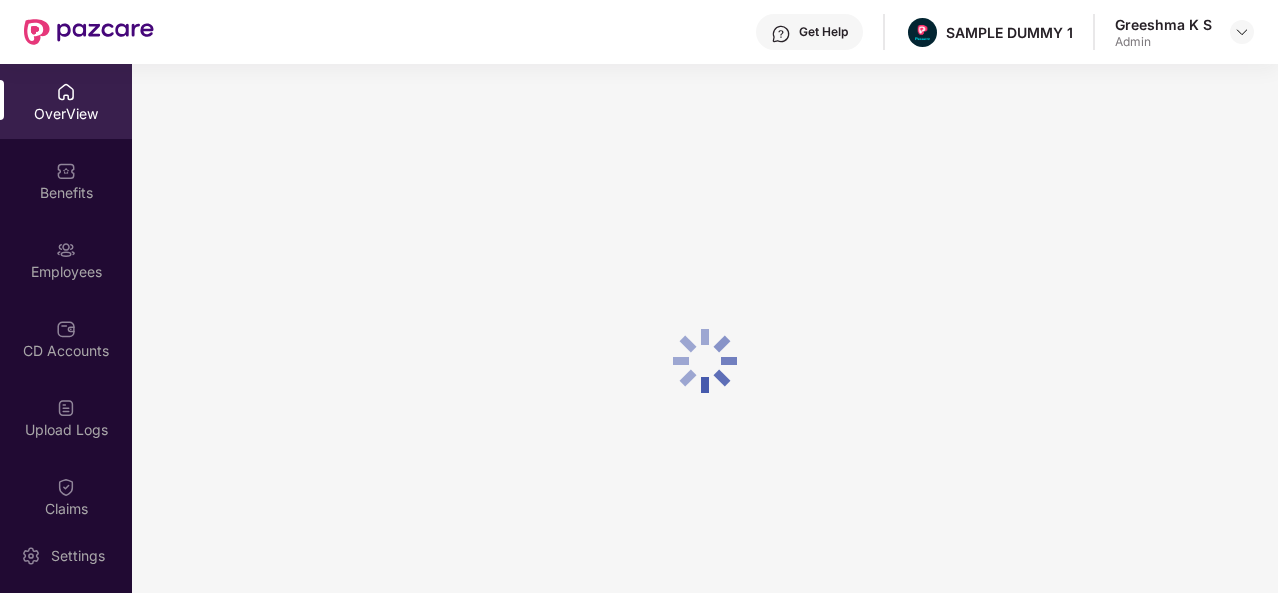 click on "OverView" at bounding box center [66, 114] 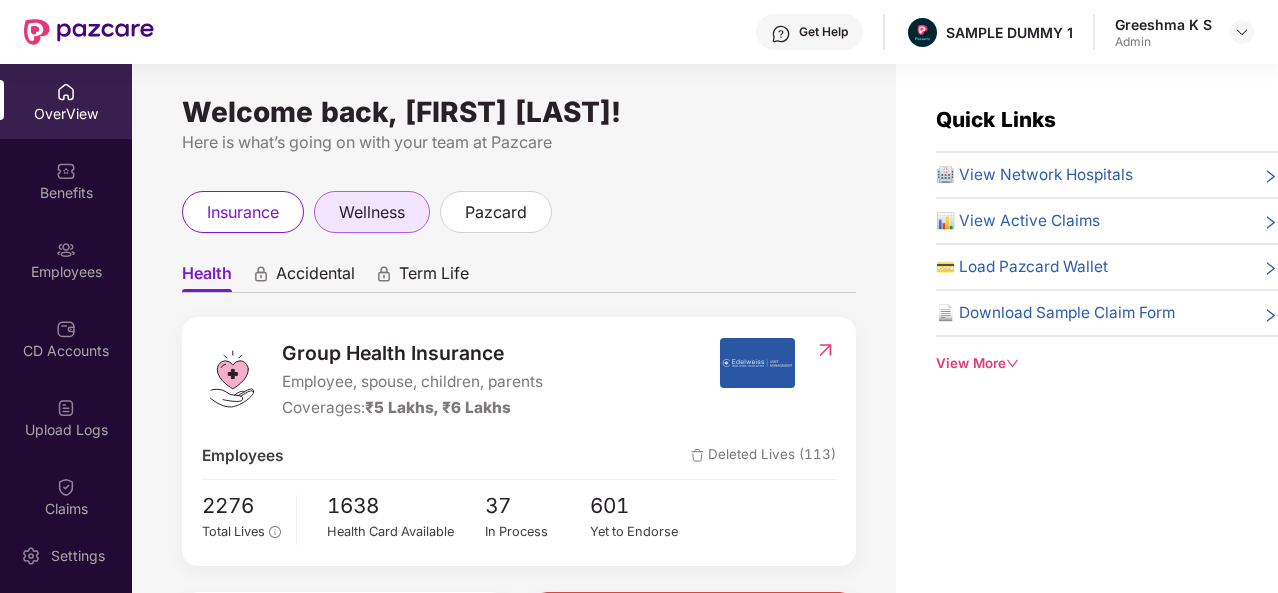 click on "wellness" at bounding box center [372, 212] 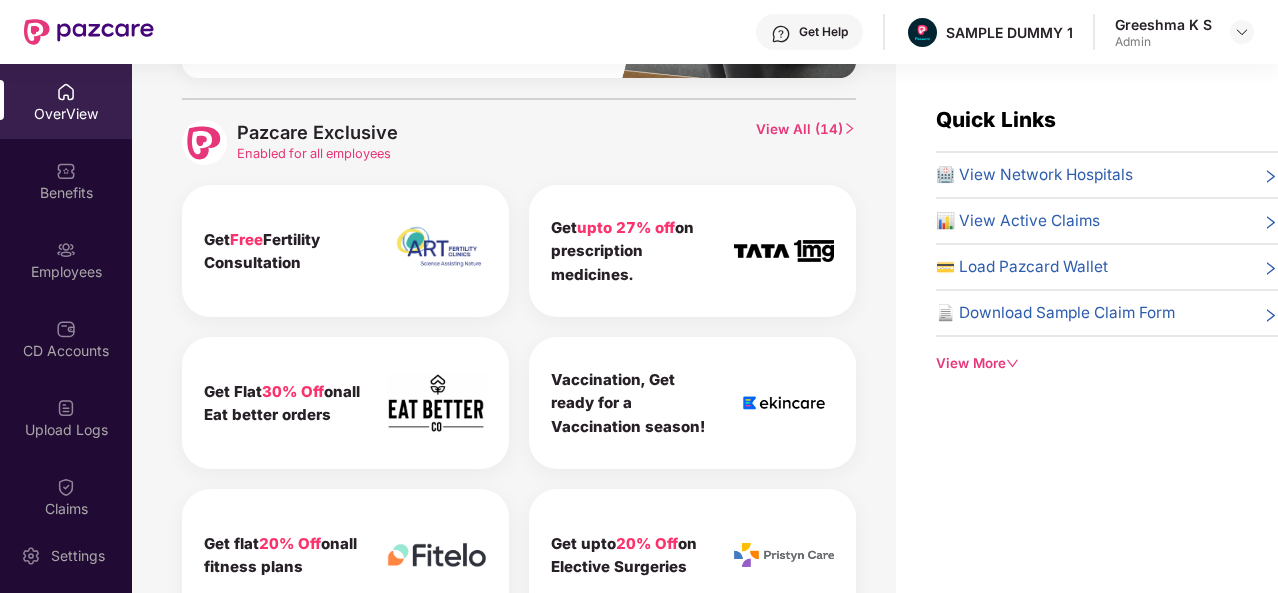 scroll, scrollTop: 952, scrollLeft: 0, axis: vertical 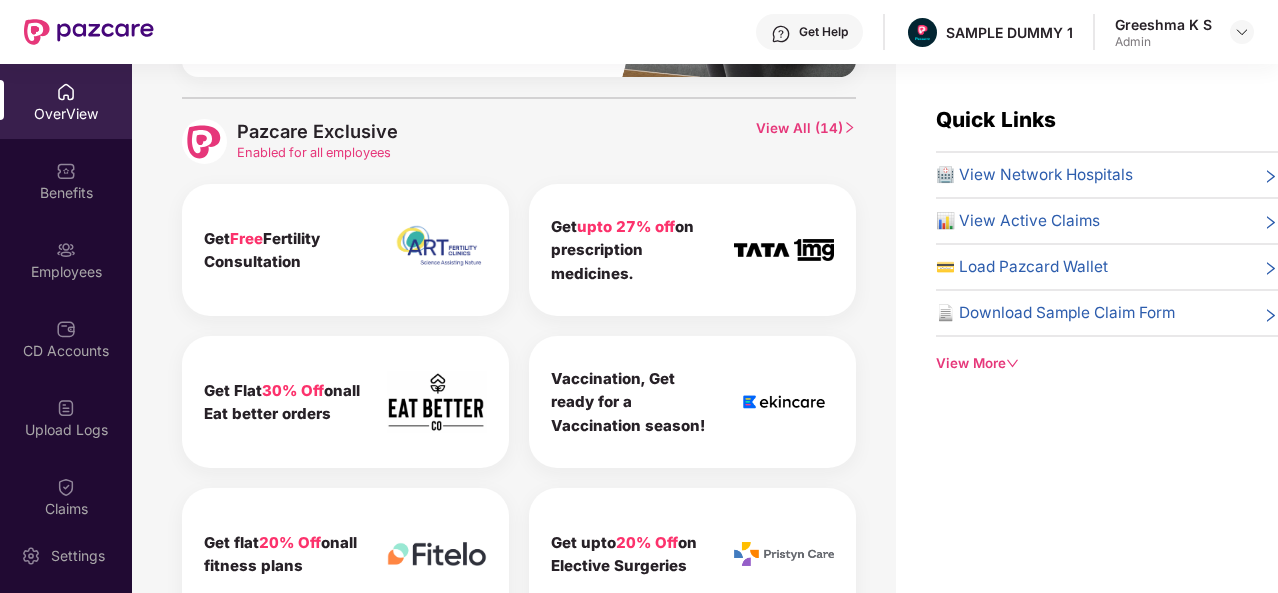 click on "View All ( 14 )" at bounding box center (806, 141) 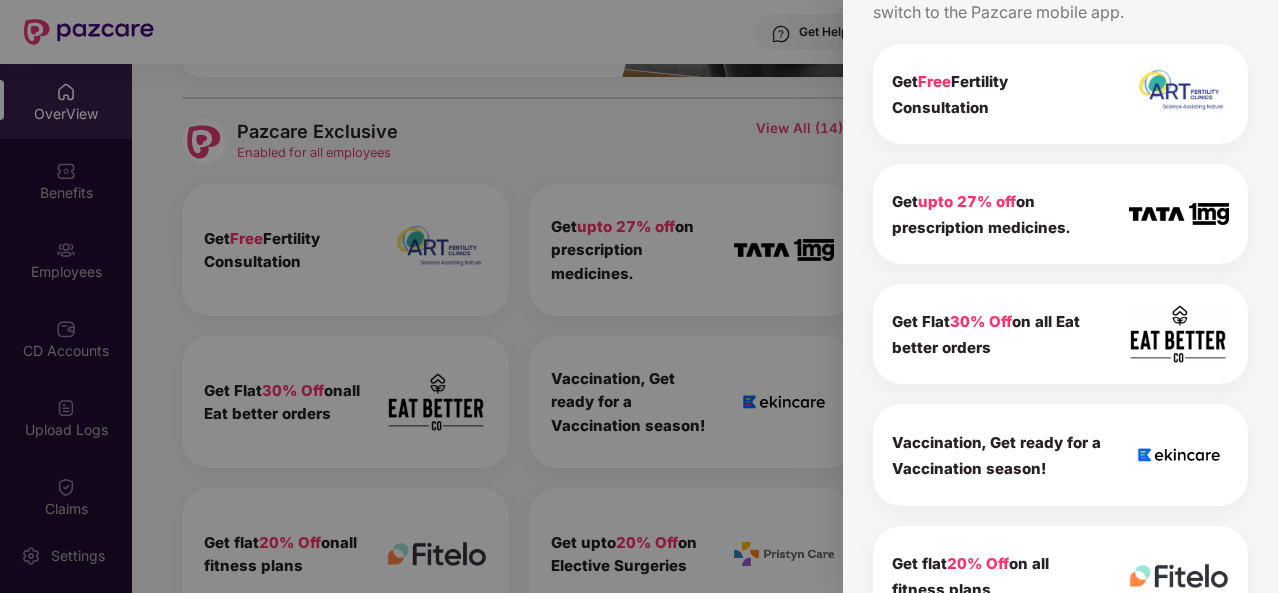 scroll, scrollTop: 0, scrollLeft: 0, axis: both 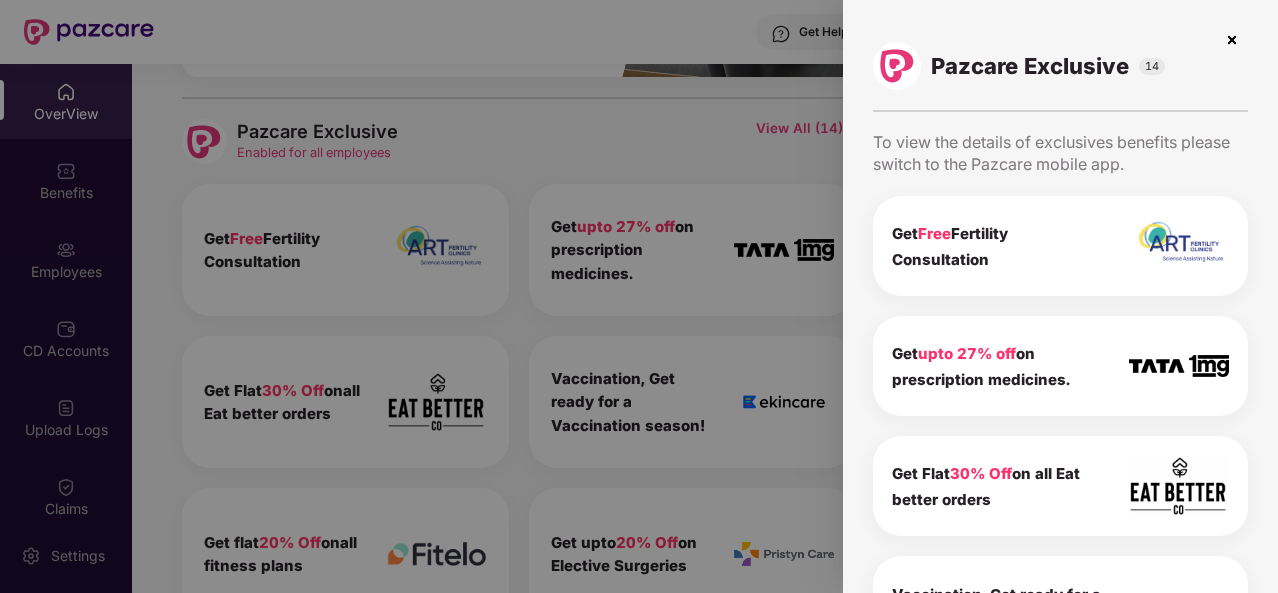 click at bounding box center (1232, 40) 